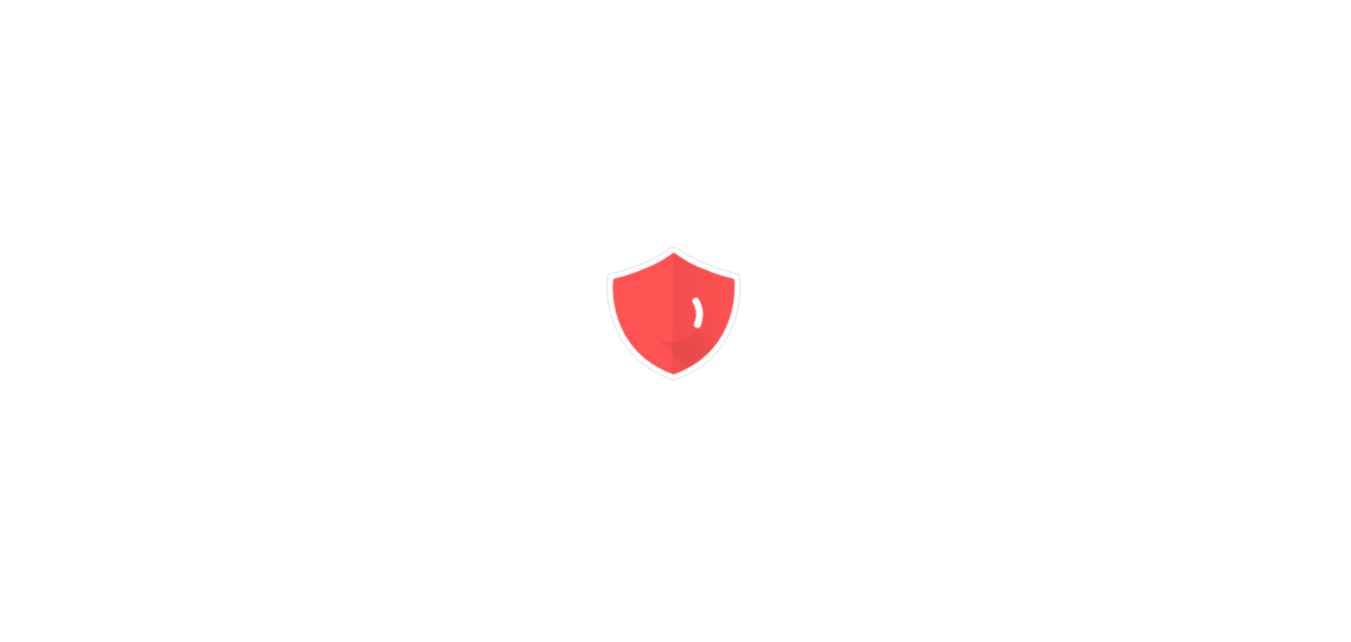 scroll, scrollTop: 0, scrollLeft: 0, axis: both 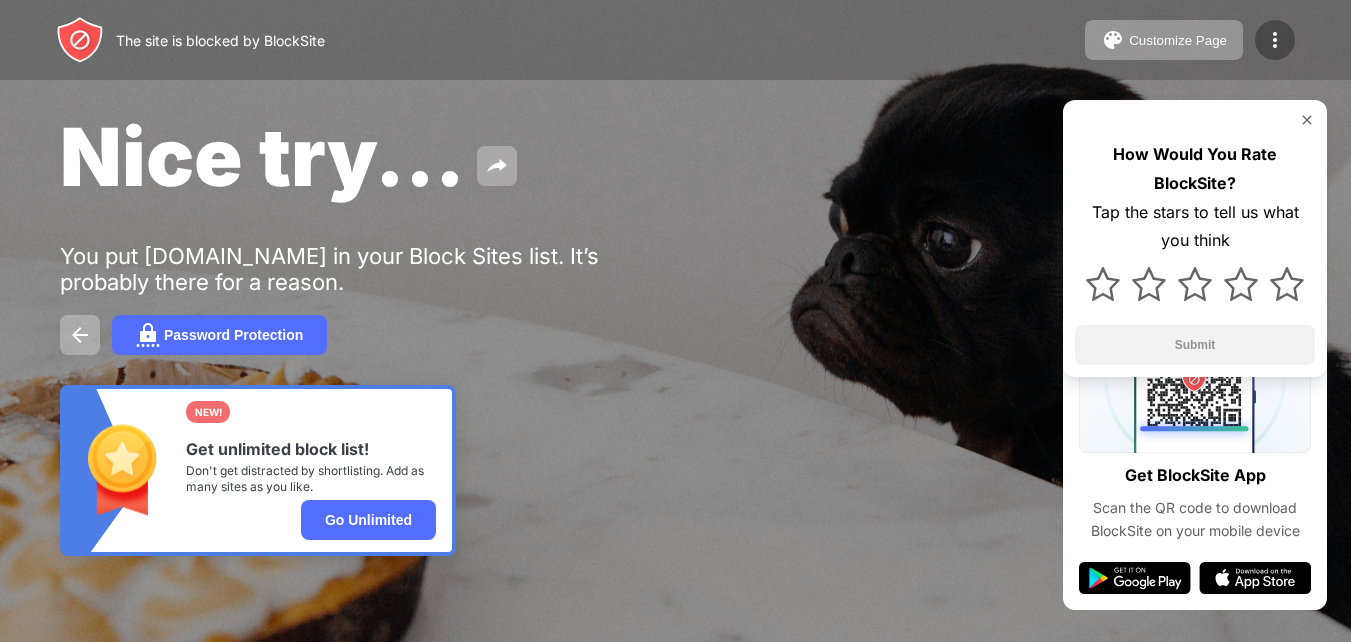click at bounding box center (1275, 40) 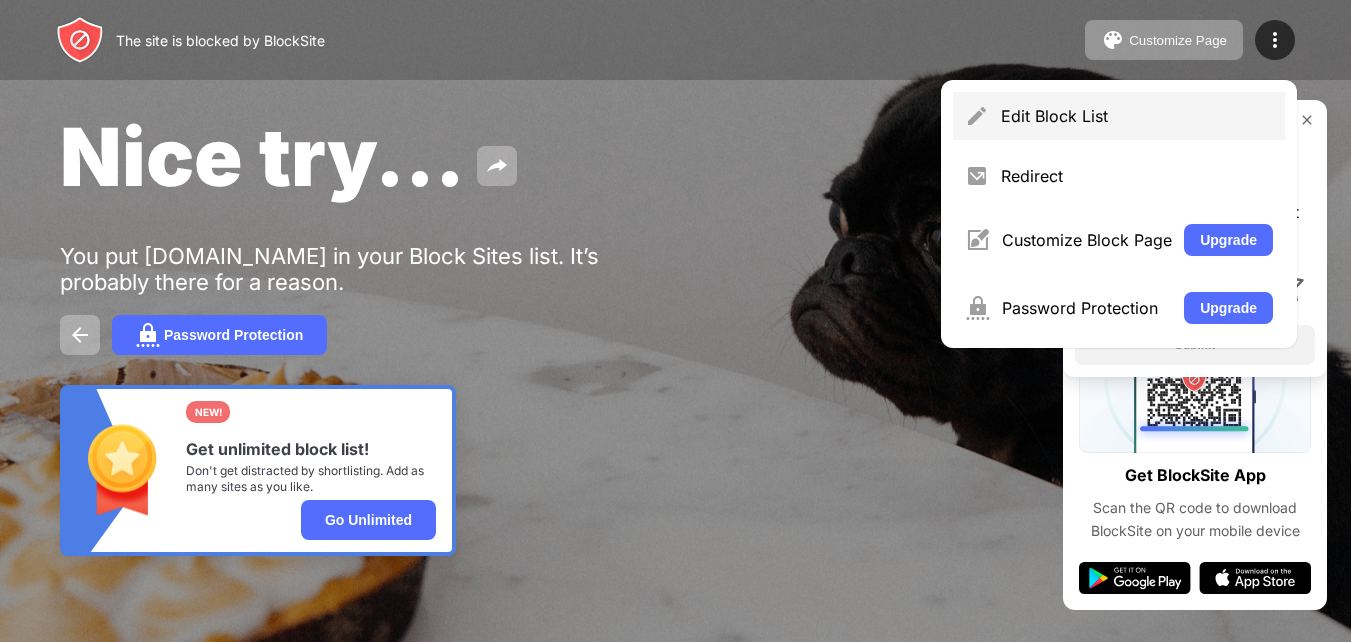 click on "Edit Block List" at bounding box center [1119, 116] 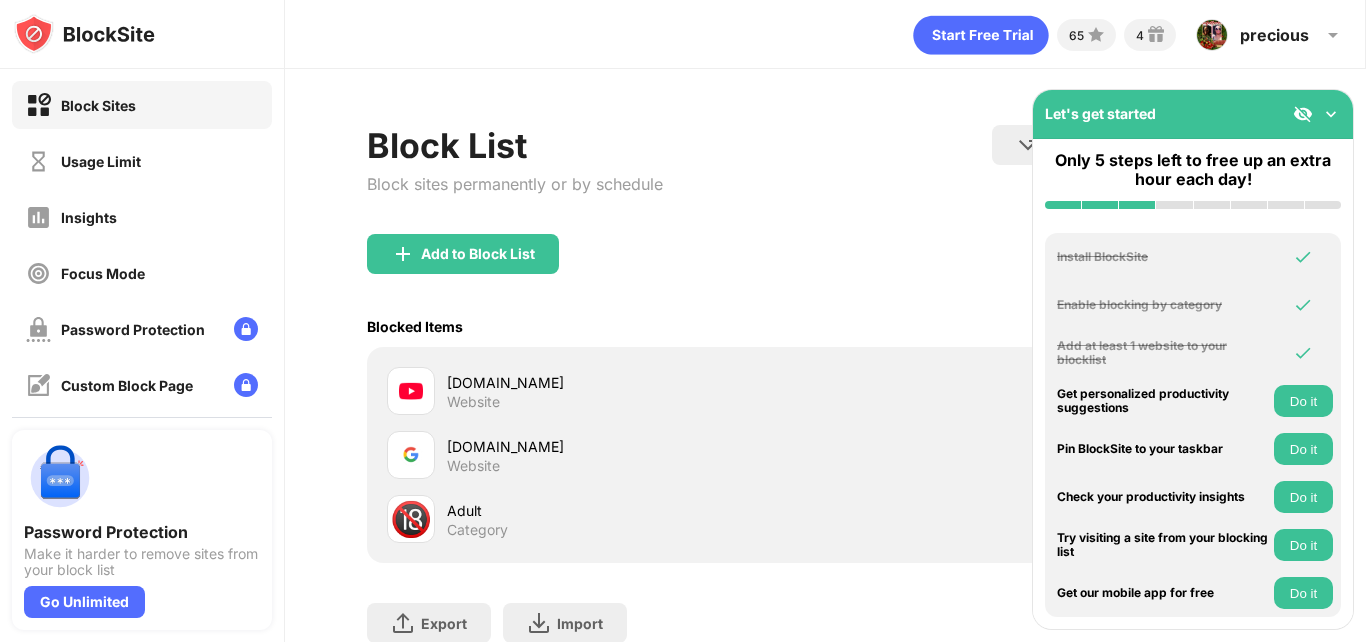 click at bounding box center [1331, 114] 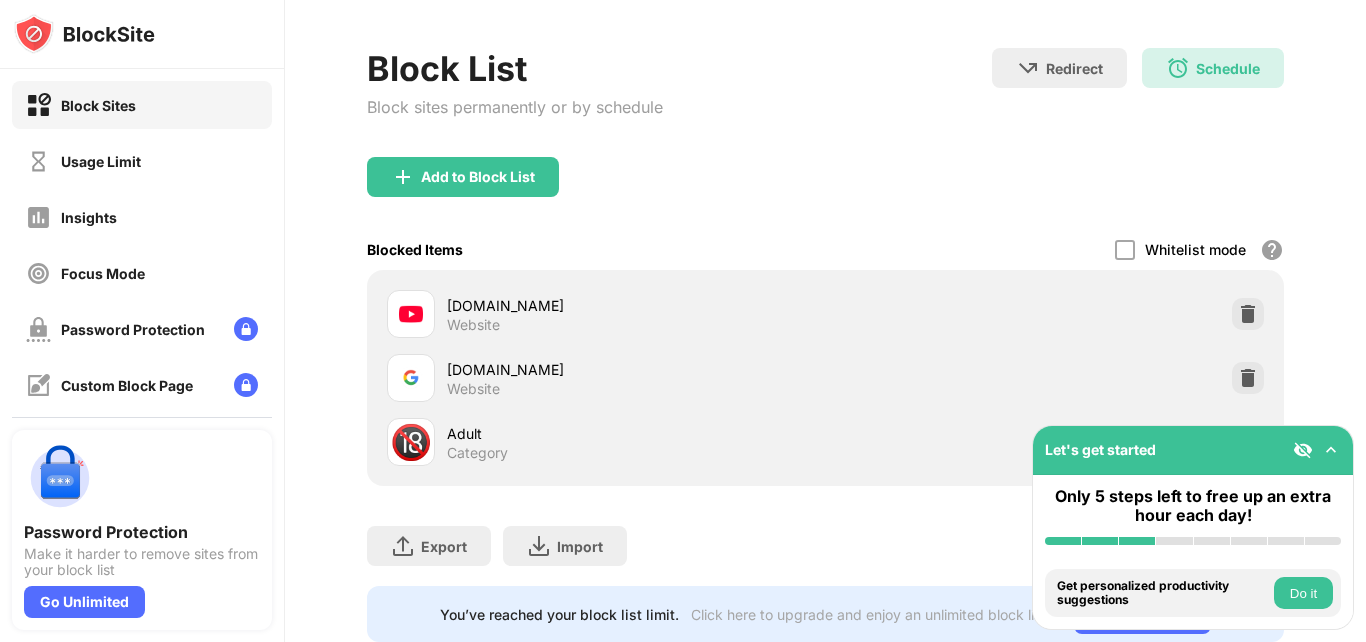 scroll, scrollTop: 93, scrollLeft: 0, axis: vertical 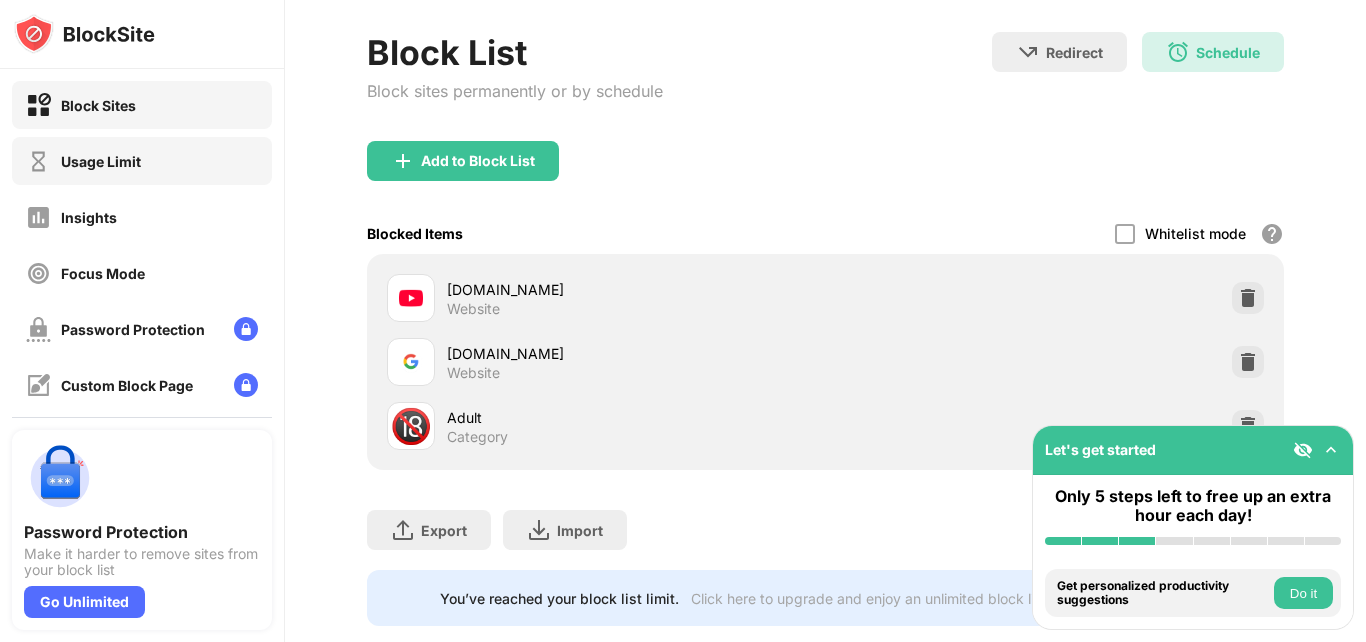 click on "Usage Limit" at bounding box center [101, 161] 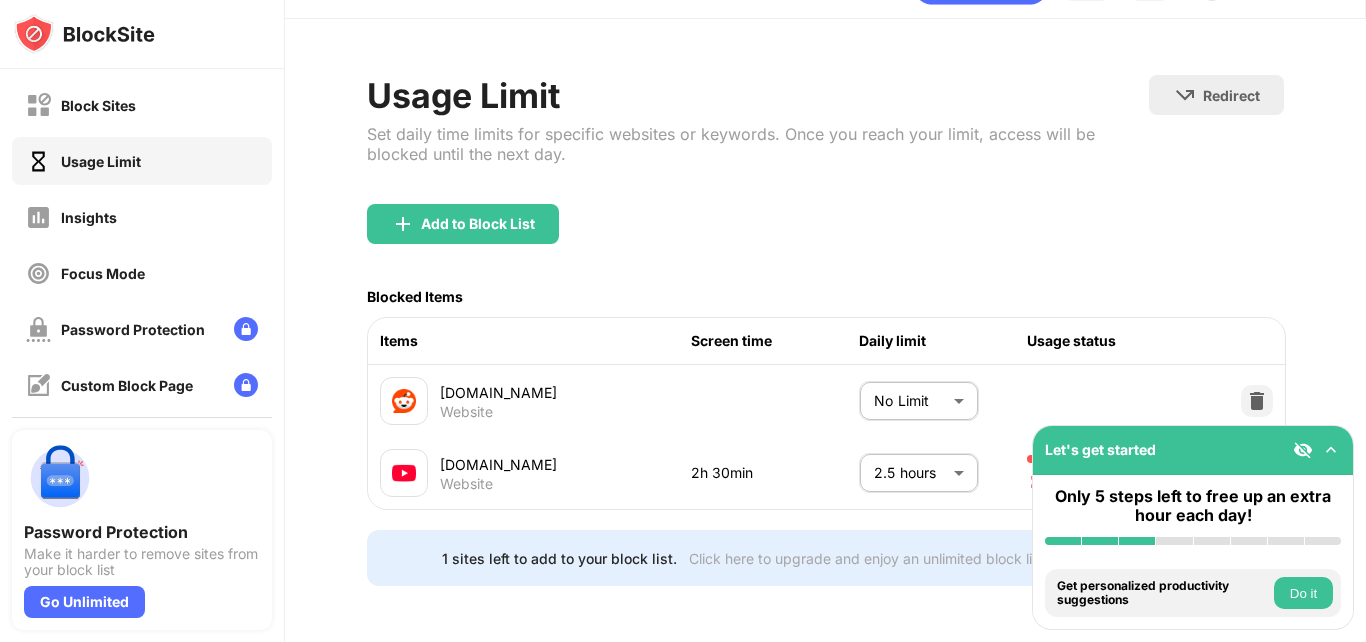 scroll, scrollTop: 73, scrollLeft: 0, axis: vertical 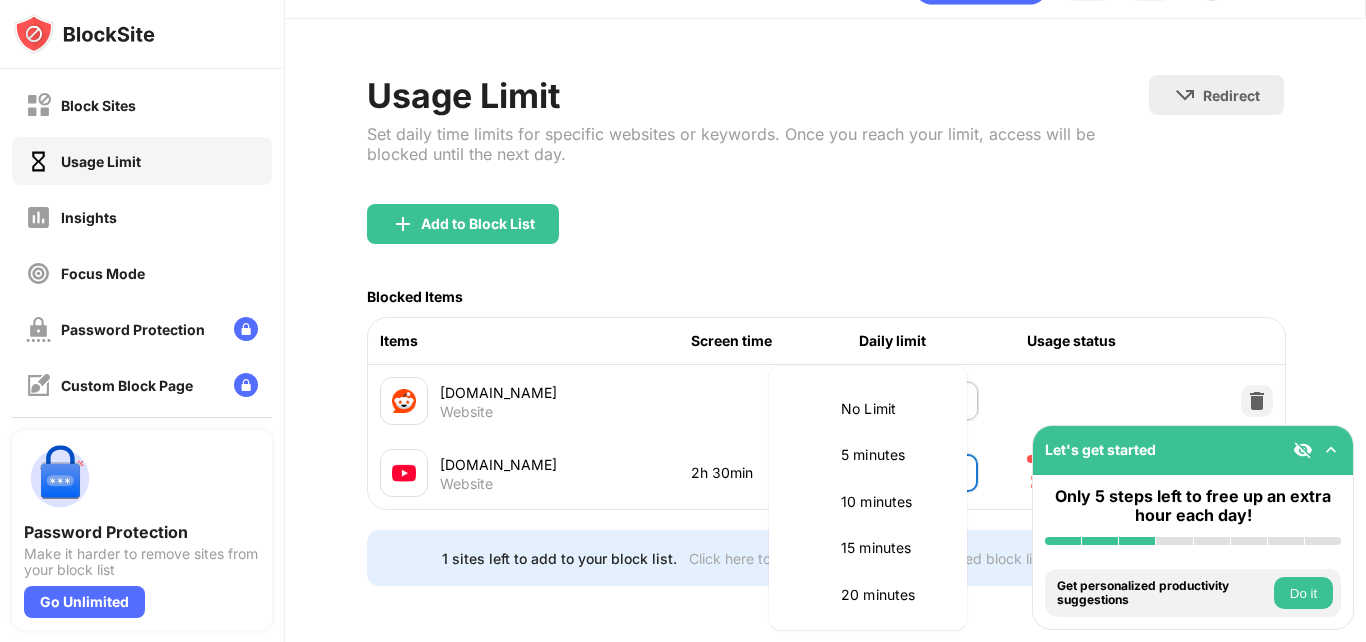 click on "Block Sites Usage Limit Insights Focus Mode Password Protection Custom Block Page Settings About Blocking Sync with other devices Disabled Password Protection Make it harder to remove sites from your block list Go Unlimited Let's get started Only 5 steps left to free up an extra hour each day! Install BlockSite Enable blocking by category Add at least 1 website to your blocklist Get personalized productivity suggestions Do it Pin BlockSite to your taskbar Do it Check your productivity insights Do it Try visiting a site from your blocking list Do it Get our mobile app for free Do it 65 4 precious precious moacwi View Account Insights Premium Rewards Settings Support Log Out Usage Limit Set daily time limits for specific websites or keywords. Once you reach your limit, access will be blocked until the next day. Redirect Choose a site to be redirected to when blocking is active Add to Block List Blocked Items Items Screen time Daily limit Usage status [DOMAIN_NAME] Website No Limit ******** ​ [DOMAIN_NAME] Website" at bounding box center (683, 321) 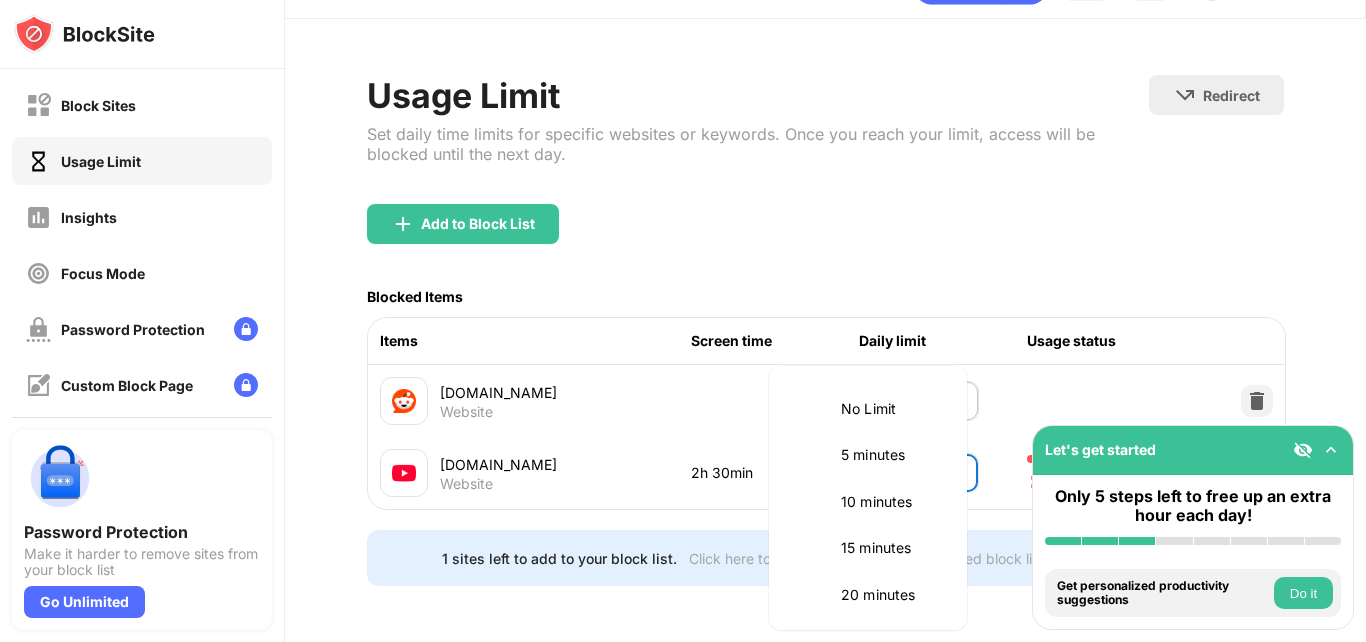 scroll, scrollTop: 607, scrollLeft: 0, axis: vertical 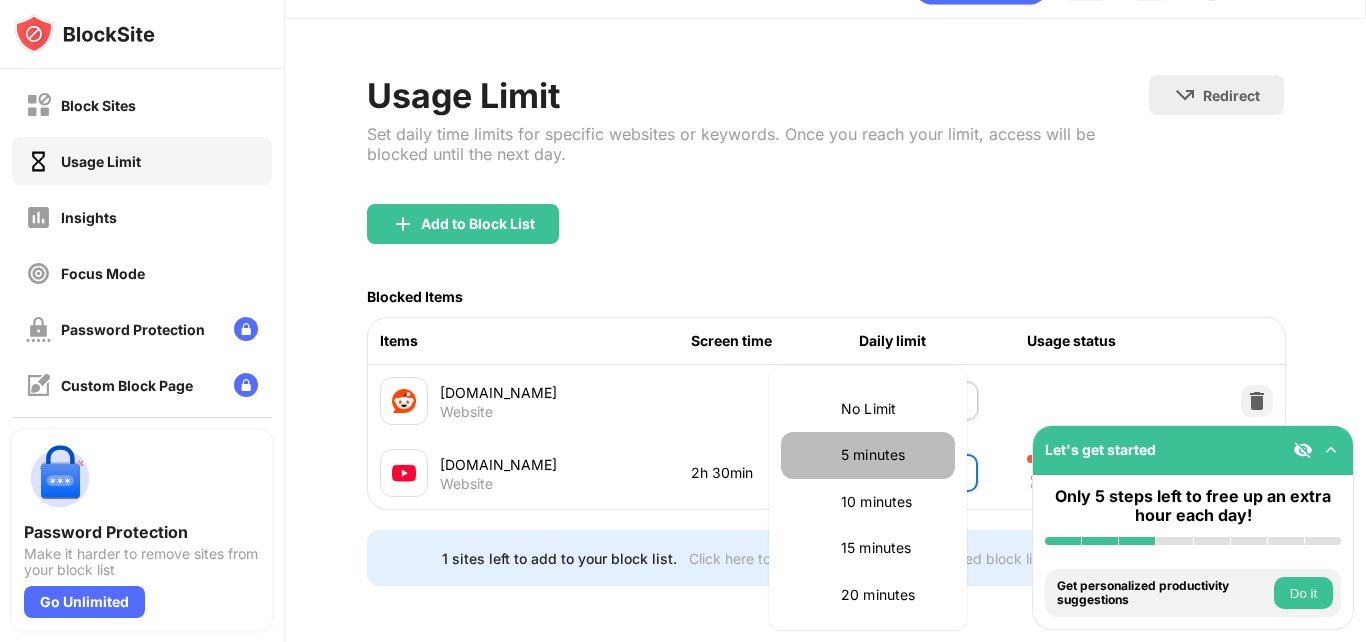 click on "5 minutes" at bounding box center (892, 455) 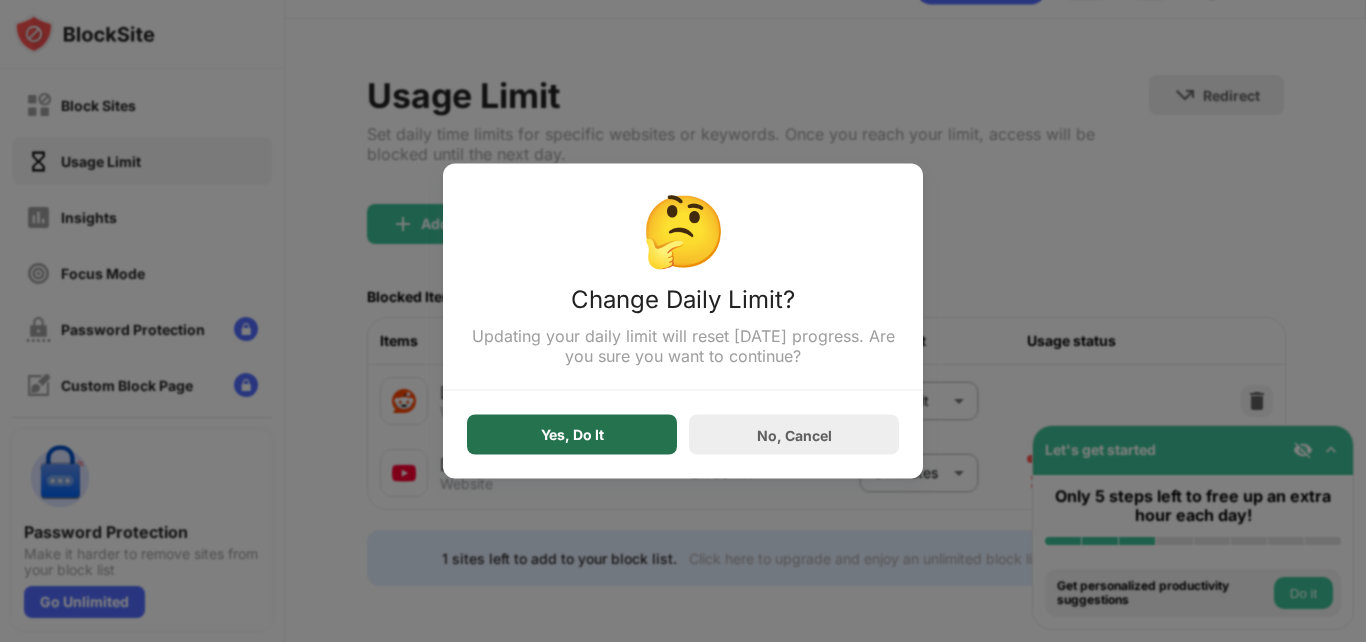 click on "Yes, Do It" at bounding box center (572, 435) 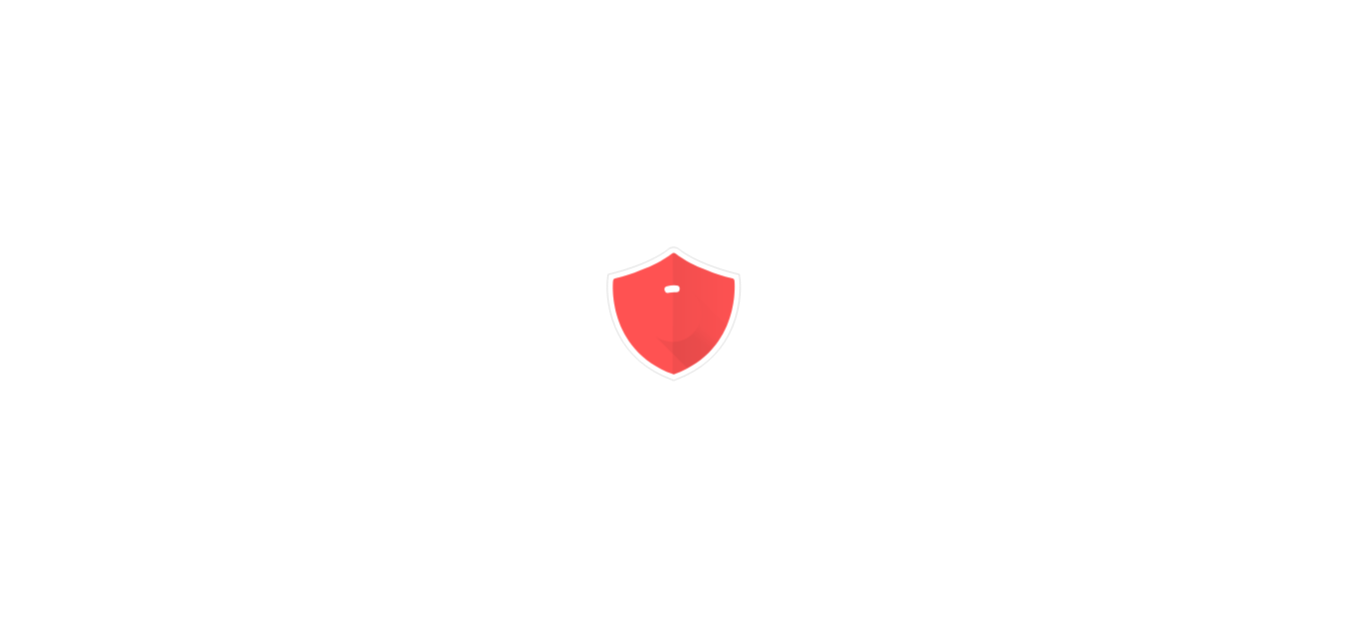 scroll, scrollTop: 0, scrollLeft: 0, axis: both 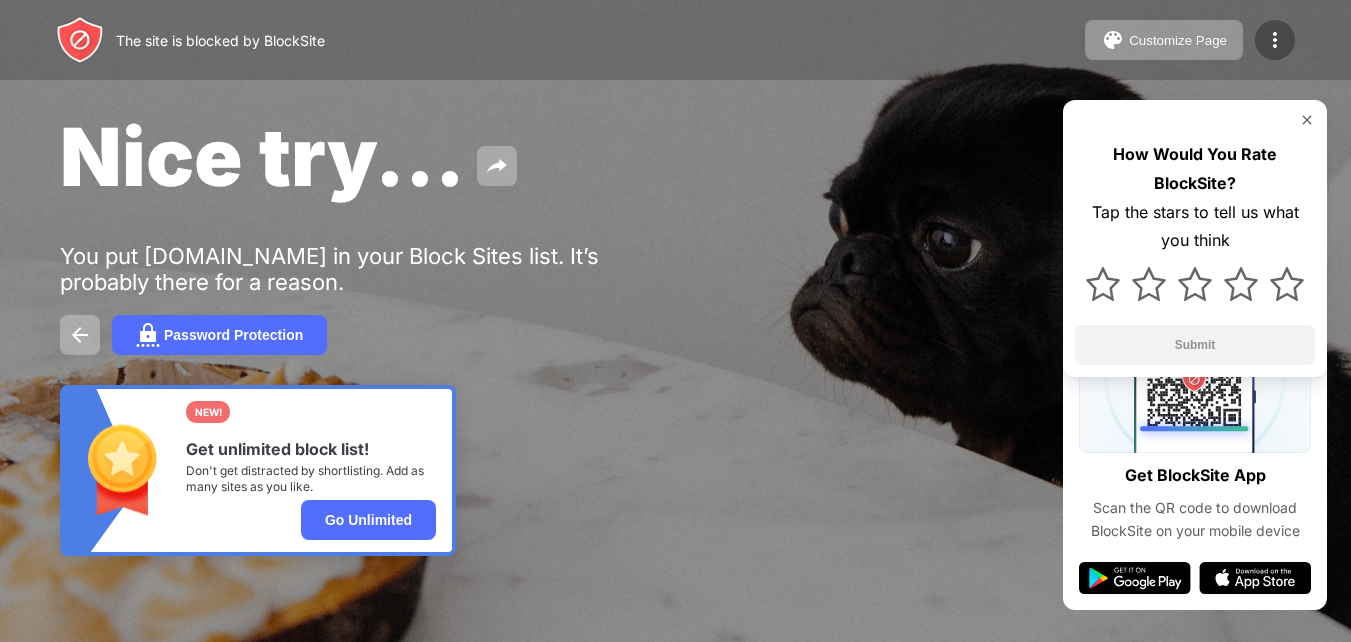 click at bounding box center (1275, 40) 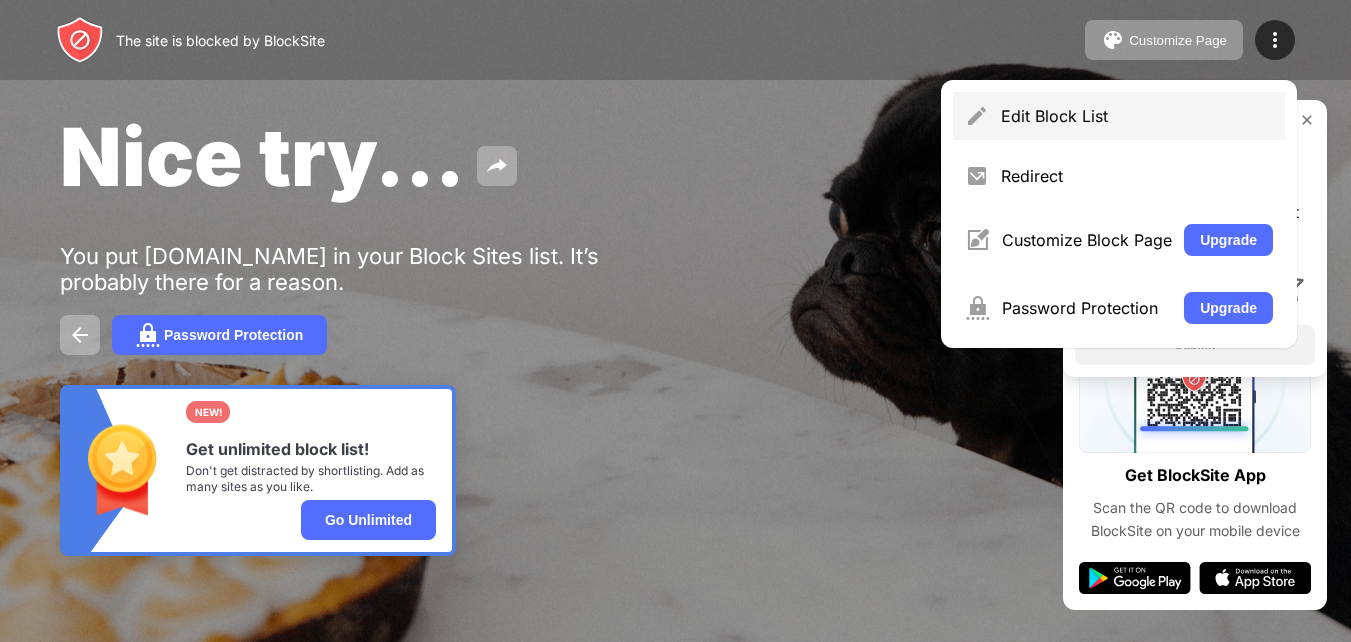 click at bounding box center [977, 116] 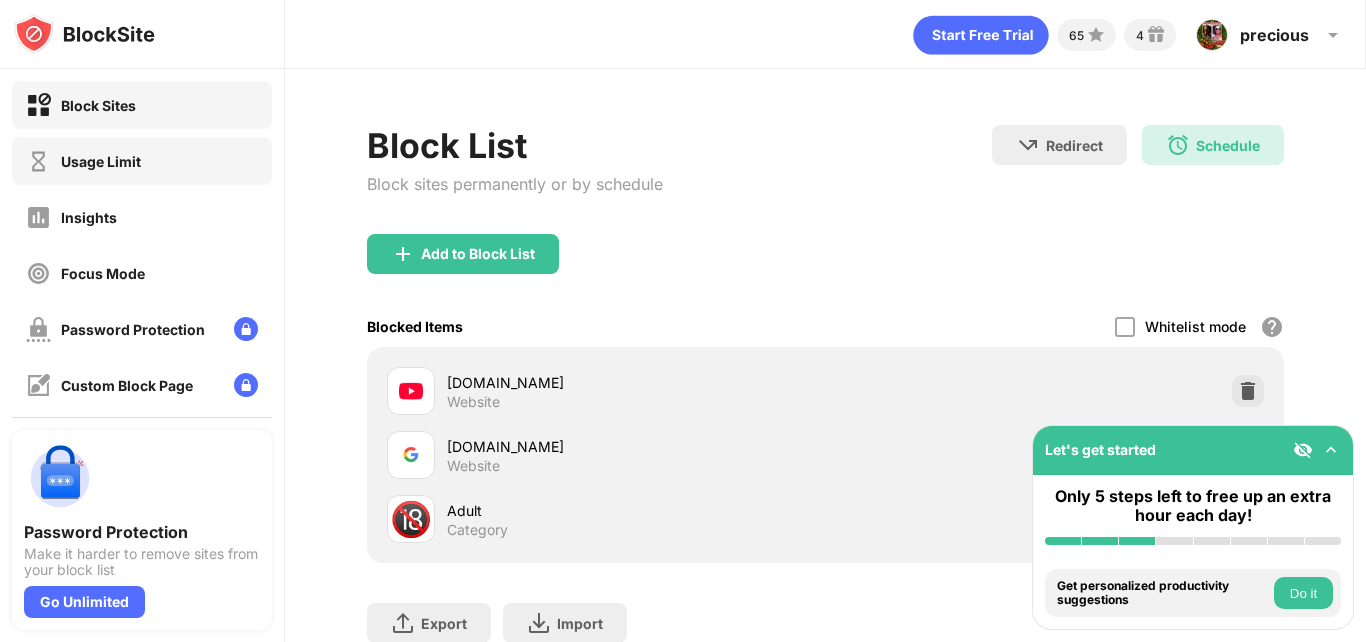 click on "Usage Limit" at bounding box center [83, 161] 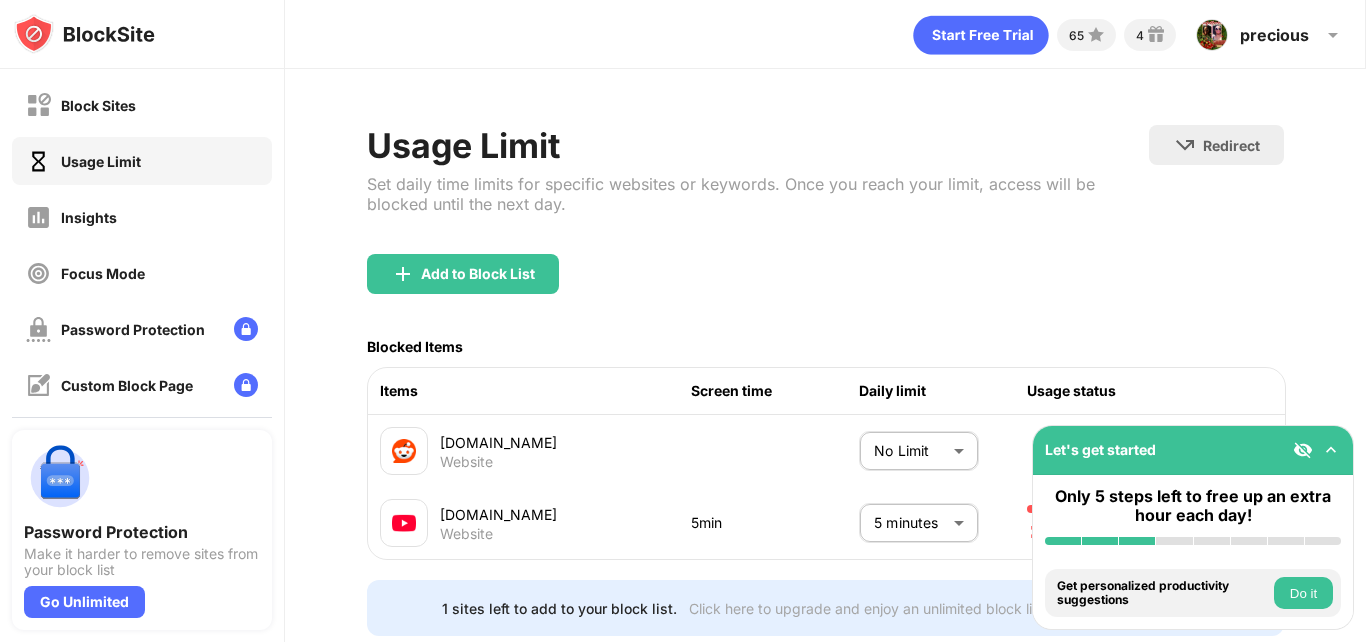 click on "Block Sites Usage Limit Insights Focus Mode Password Protection Custom Block Page Settings About Blocking Sync with other devices Disabled Password Protection Make it harder to remove sites from your block list Go Unlimited Let's get started Only 5 steps left to free up an extra hour each day! Install BlockSite Enable blocking by category Add at least 1 website to your blocklist Get personalized productivity suggestions Do it Pin BlockSite to your taskbar Do it Check your productivity insights Do it Try visiting a site from your blocking list Do it Get our mobile app for free Do it 65 4 precious precious moacwi View Account Insights Premium Rewards Settings Support Log Out Usage Limit Set daily time limits for specific websites or keywords. Once you reach your limit, access will be blocked until the next day. Redirect Choose a site to be redirected to when blocking is active Add to Block List Blocked Items Items Screen time Daily limit Usage status [DOMAIN_NAME] Website No Limit ******** ​ [DOMAIN_NAME] Website" at bounding box center [683, 321] 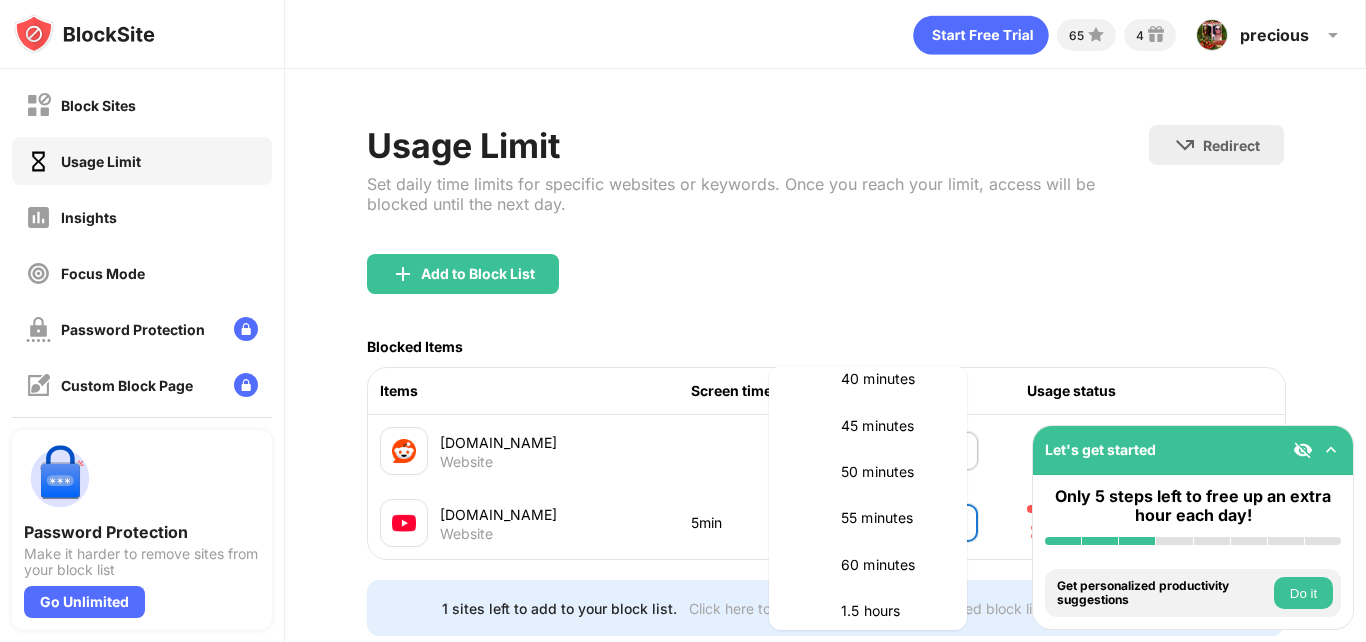 scroll, scrollTop: 462, scrollLeft: 0, axis: vertical 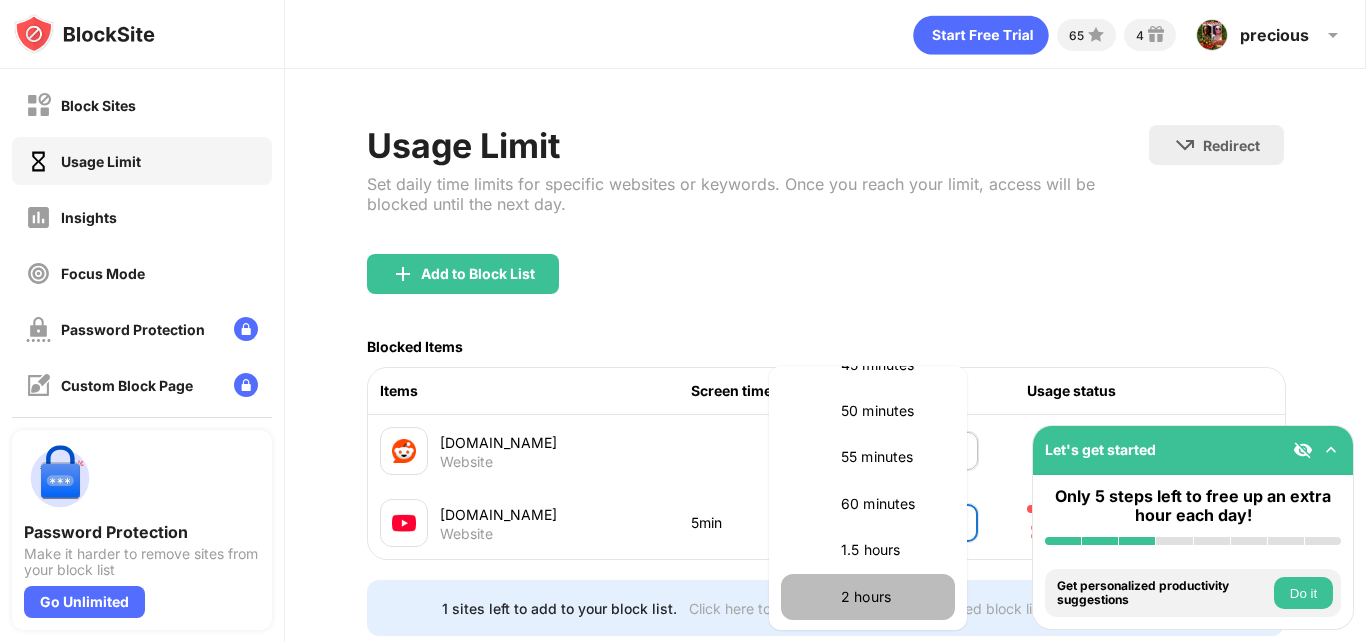 click on "2 hours" at bounding box center (868, 597) 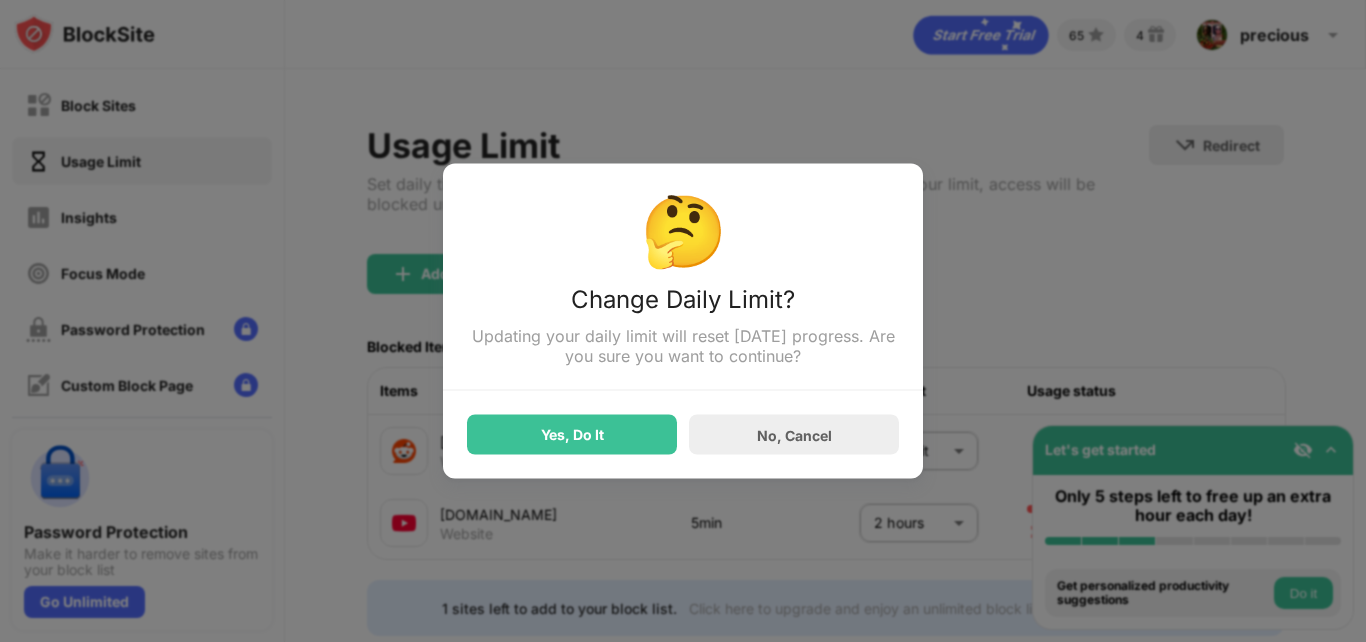 click at bounding box center [683, 321] 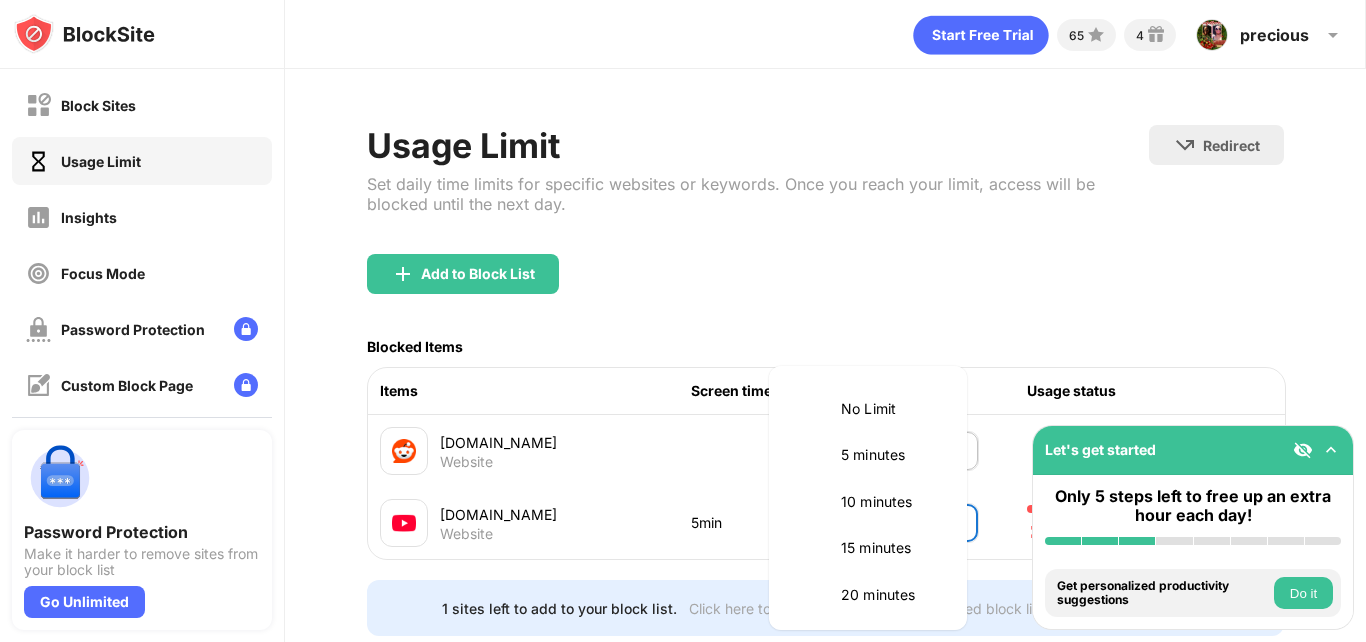 click on "Block Sites Usage Limit Insights Focus Mode Password Protection Custom Block Page Settings About Blocking Sync with other devices Disabled Password Protection Make it harder to remove sites from your block list Go Unlimited Let's get started Only 5 steps left to free up an extra hour each day! Install BlockSite Enable blocking by category Add at least 1 website to your blocklist Get personalized productivity suggestions Do it Pin BlockSite to your taskbar Do it Check your productivity insights Do it Try visiting a site from your blocking list Do it Get our mobile app for free Do it 65 4 precious precious moacwi View Account Insights Premium Rewards Settings Support Log Out Usage Limit Set daily time limits for specific websites or keywords. Once you reach your limit, access will be blocked until the next day. Redirect Choose a site to be redirected to when blocking is active Add to Block List Blocked Items Items Screen time Daily limit Usage status [DOMAIN_NAME] Website No Limit ******** ​ [DOMAIN_NAME] Website" at bounding box center (683, 321) 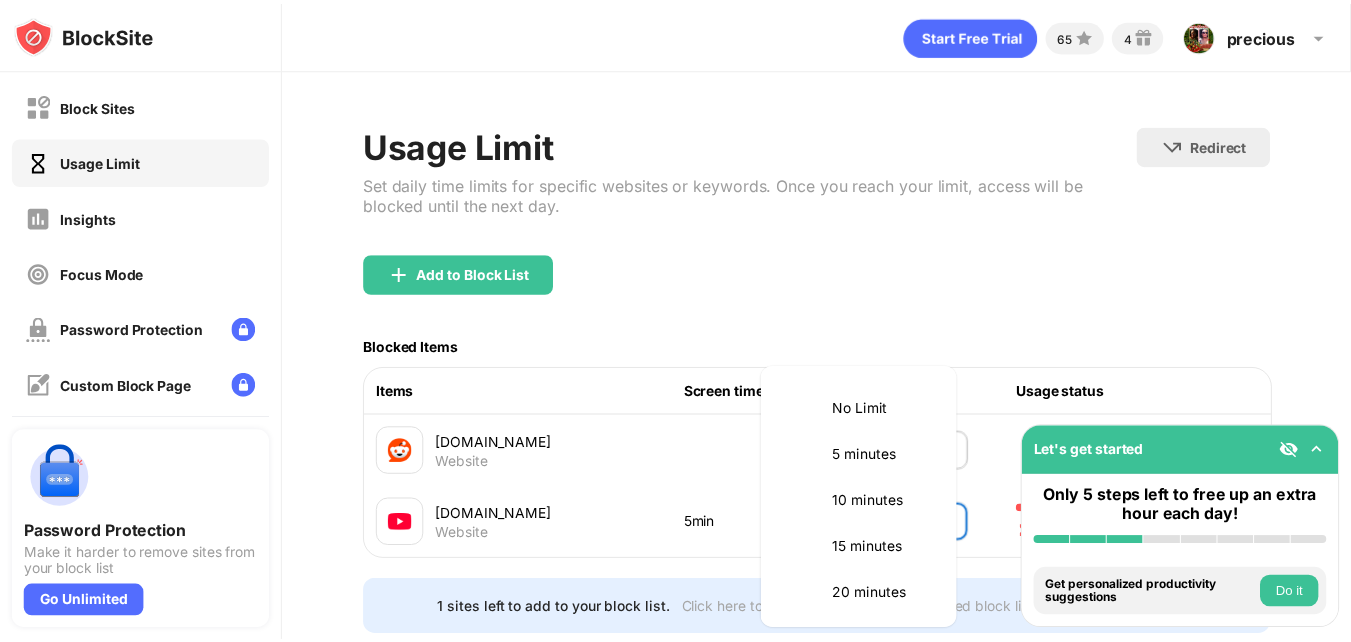 scroll, scrollTop: 561, scrollLeft: 0, axis: vertical 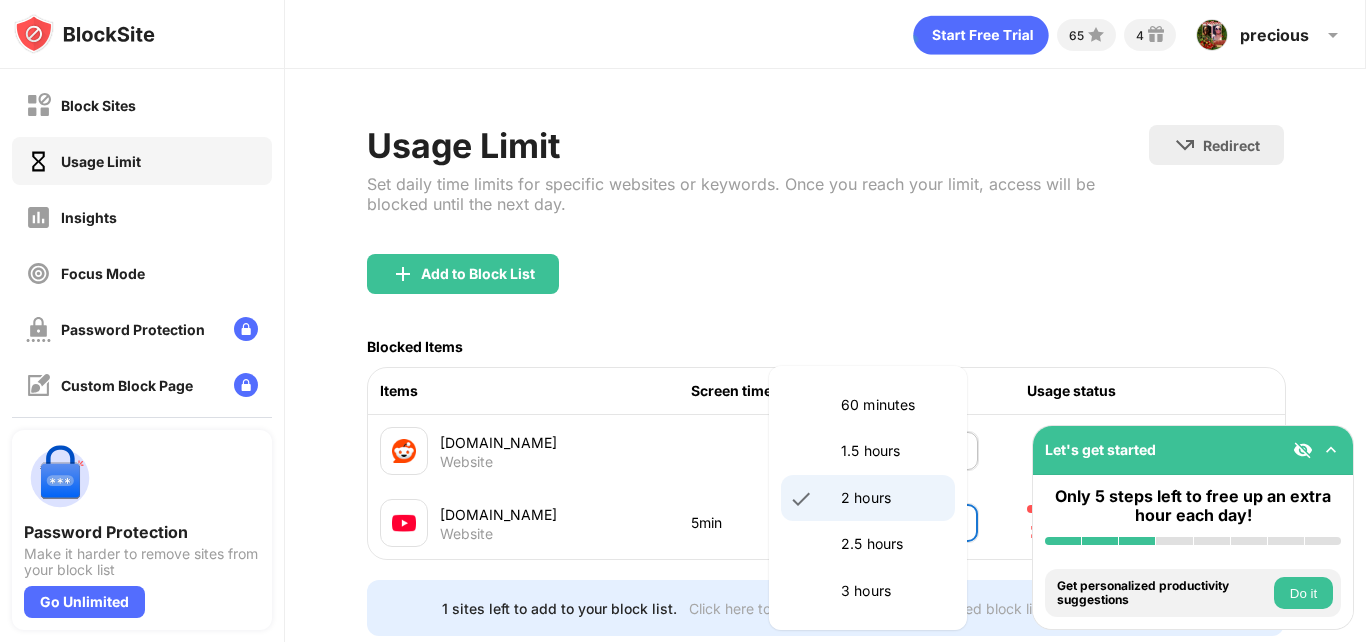 click on "2.5 hours" at bounding box center [892, 544] 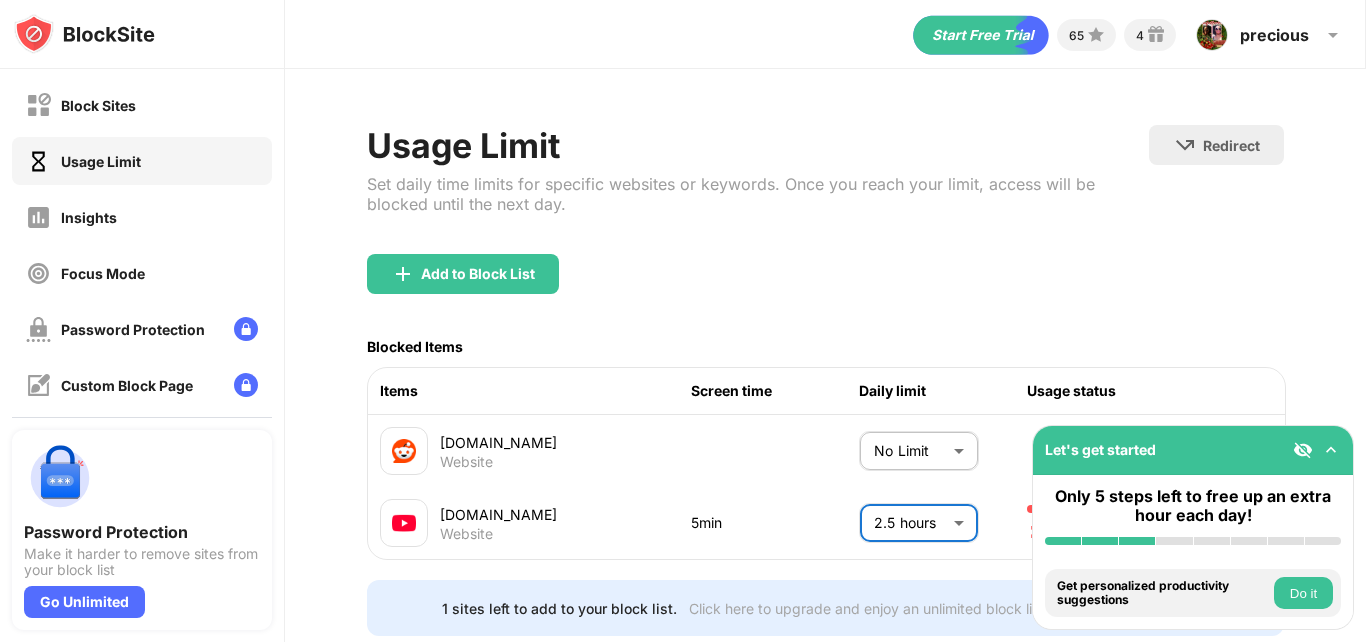 type on "***" 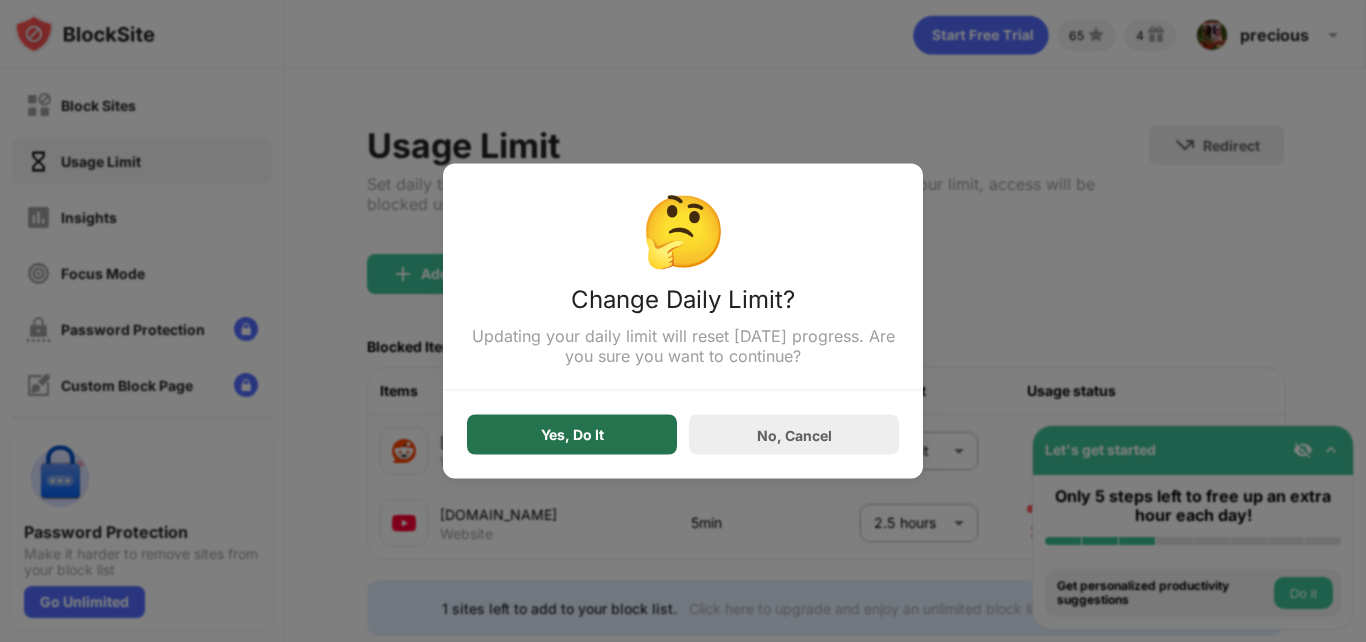 click on "Yes, Do It" at bounding box center [572, 435] 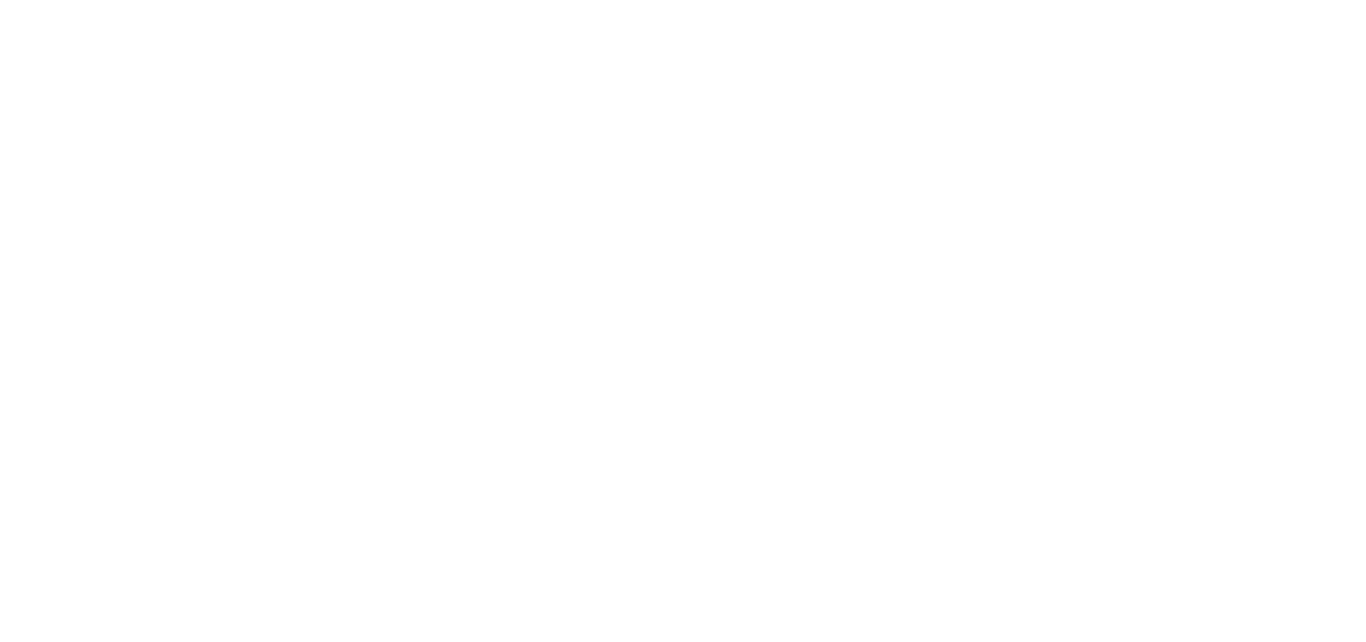 scroll, scrollTop: 0, scrollLeft: 0, axis: both 